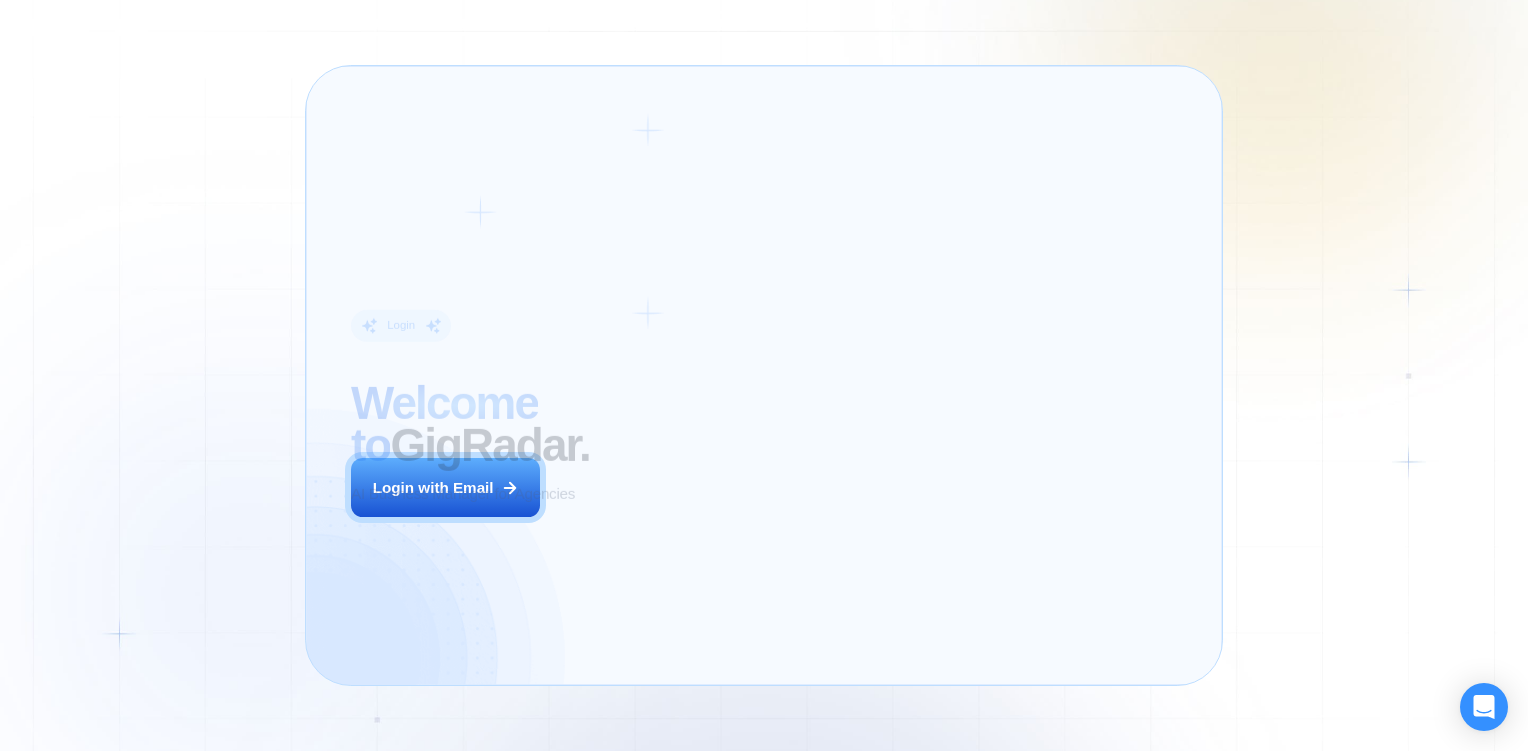 scroll, scrollTop: 0, scrollLeft: 0, axis: both 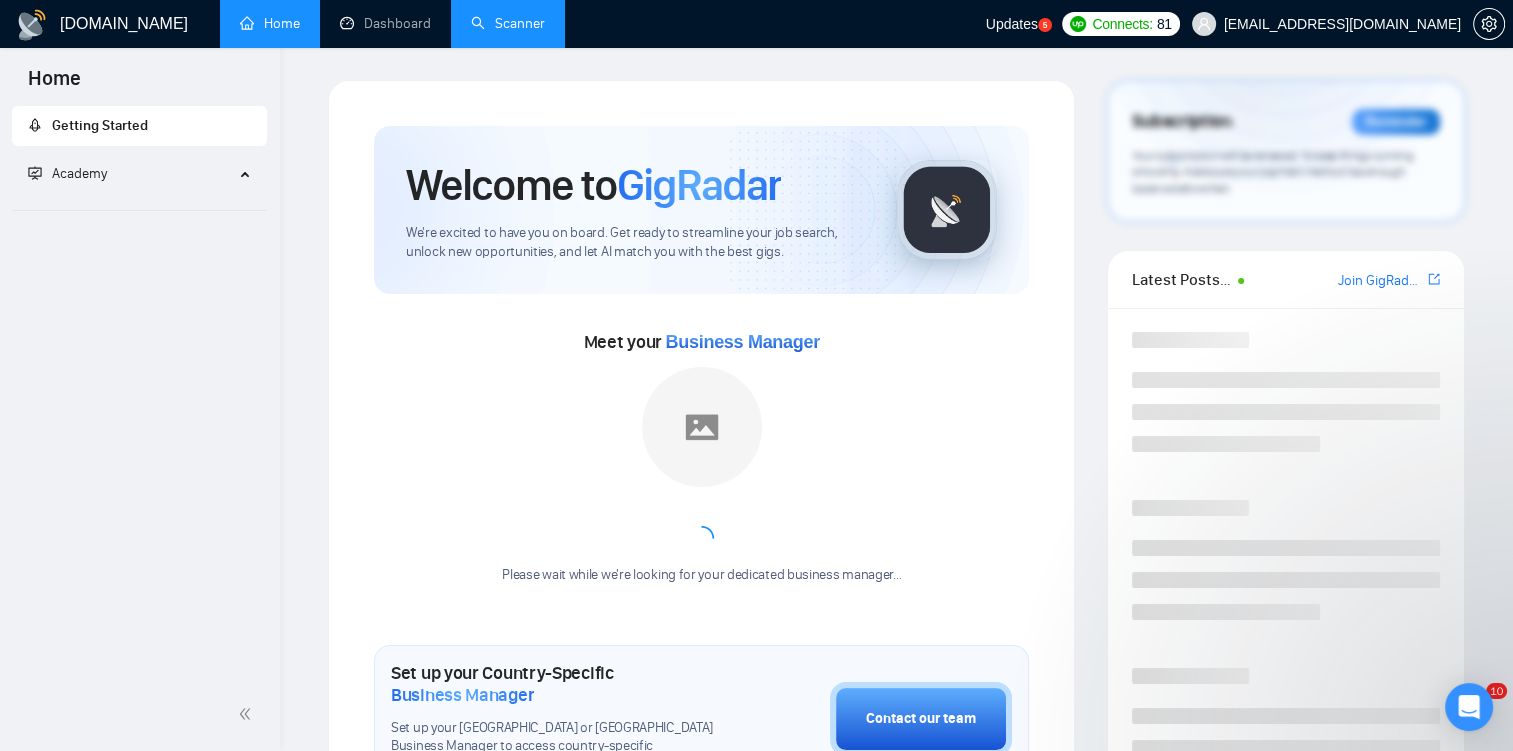 click on "Scanner" at bounding box center [508, 23] 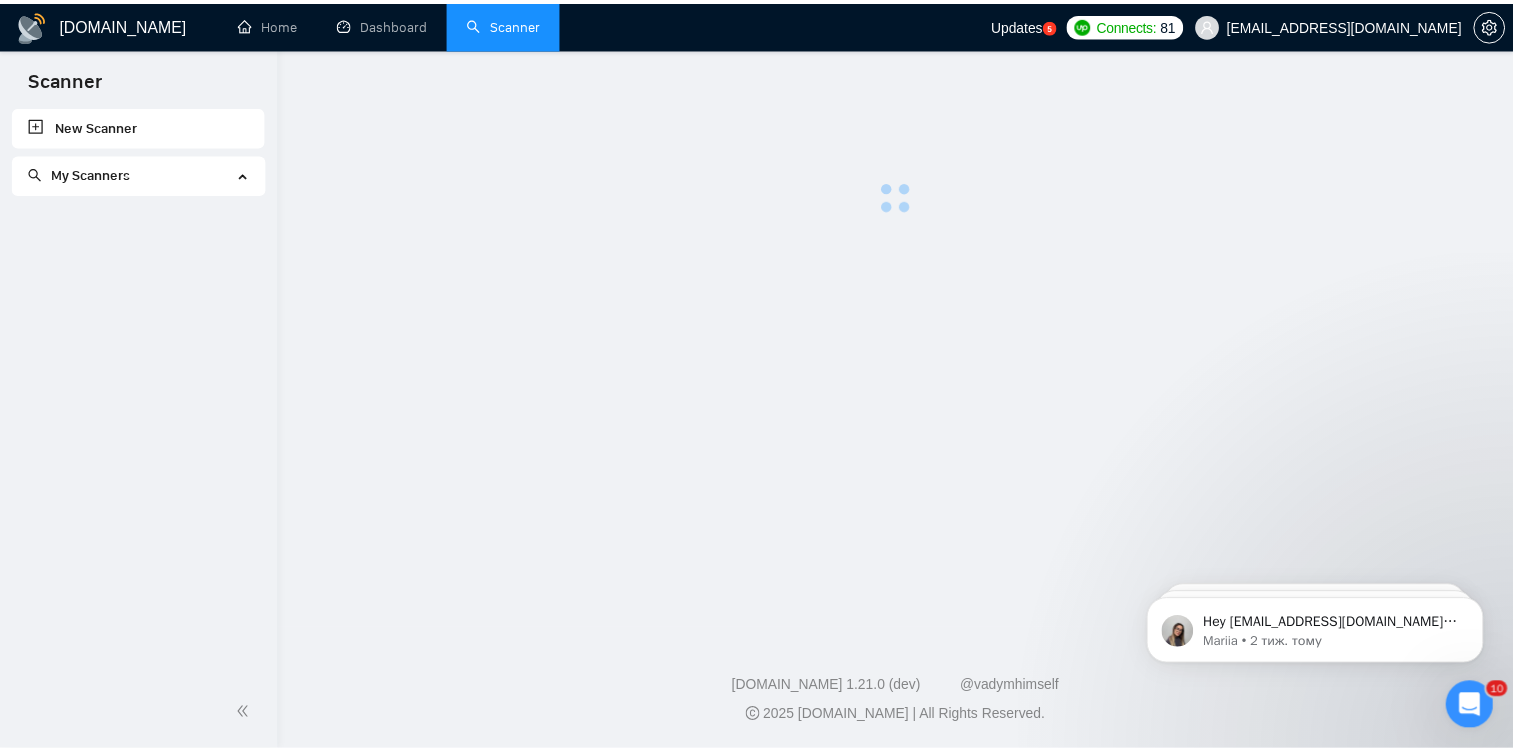 scroll, scrollTop: 0, scrollLeft: 0, axis: both 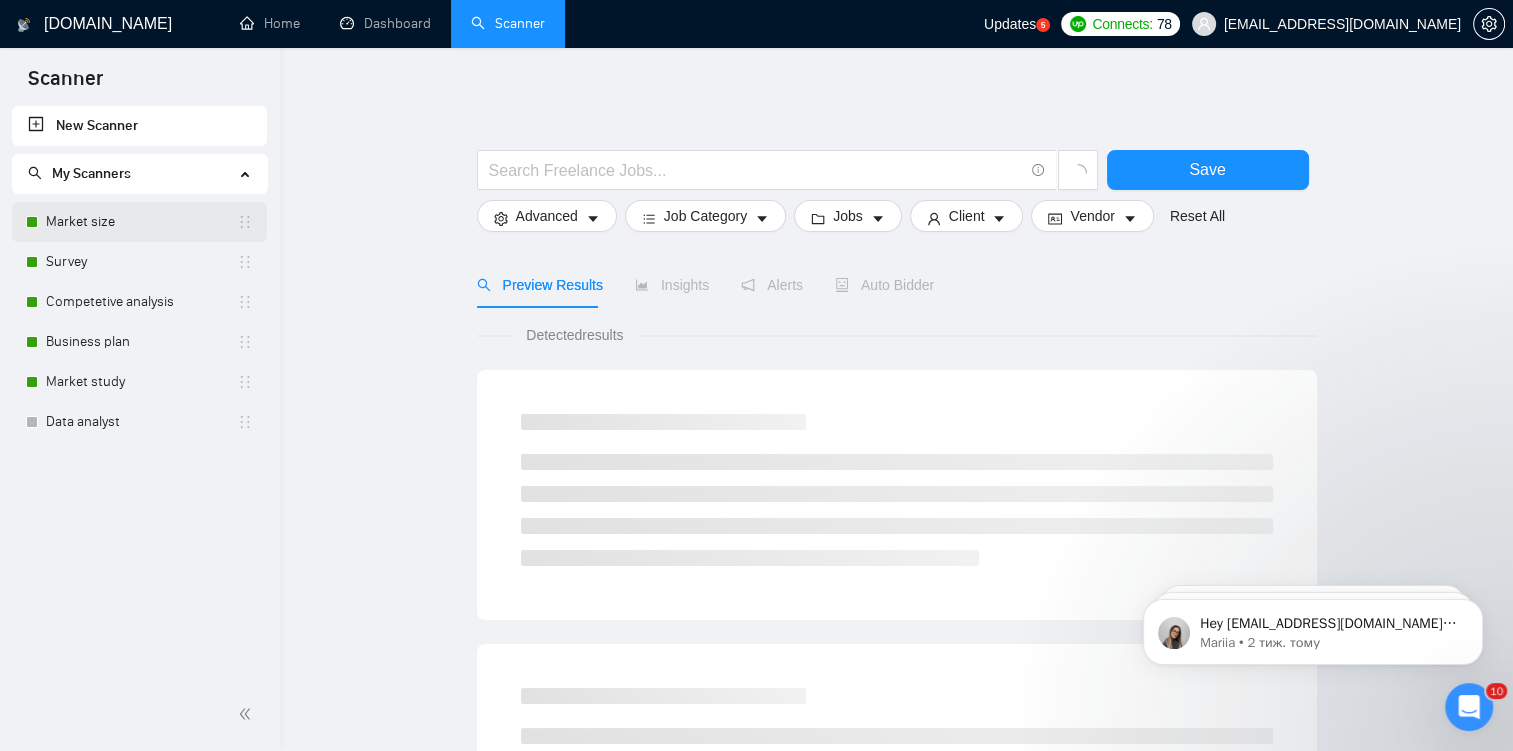 click on "Market size" at bounding box center [141, 222] 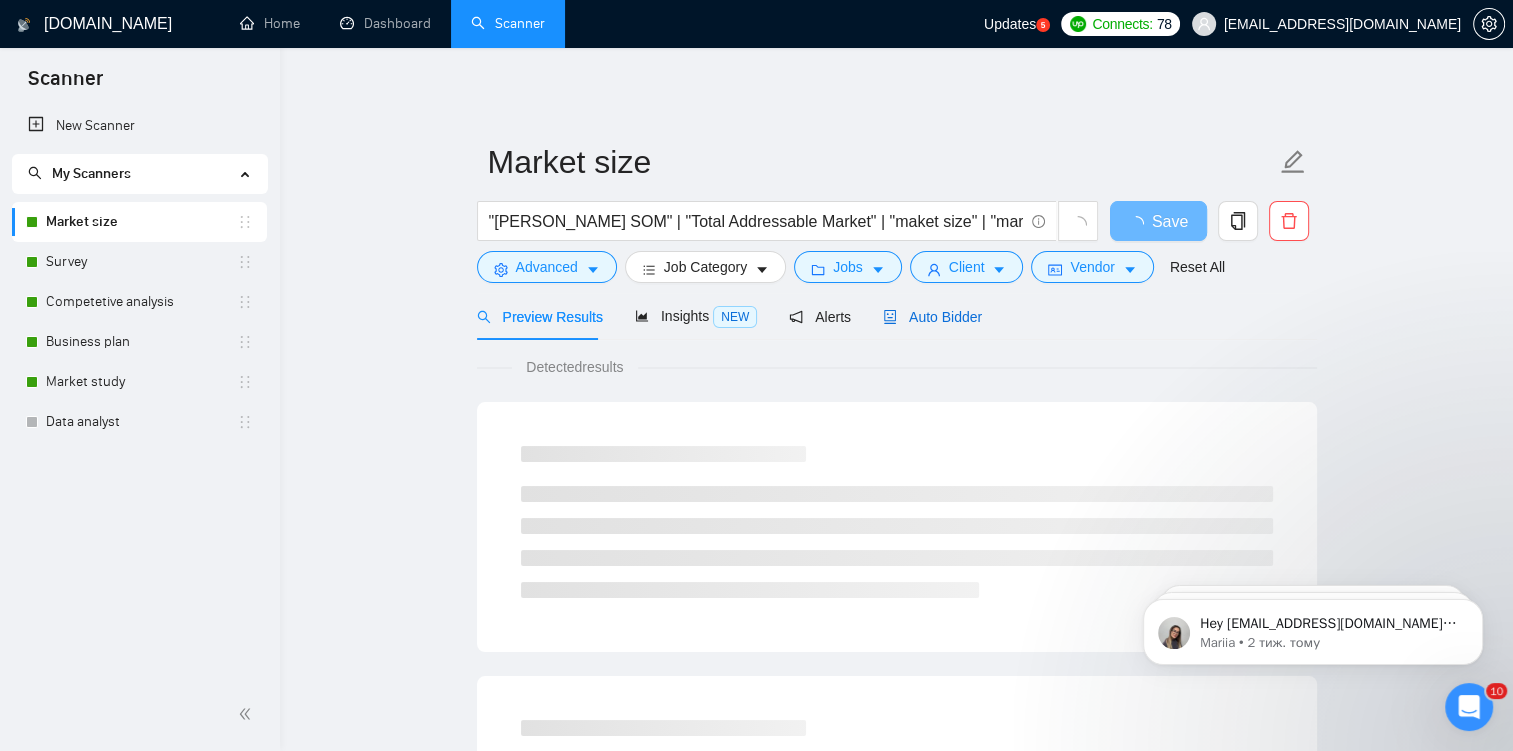 click on "Auto Bidder" at bounding box center (932, 317) 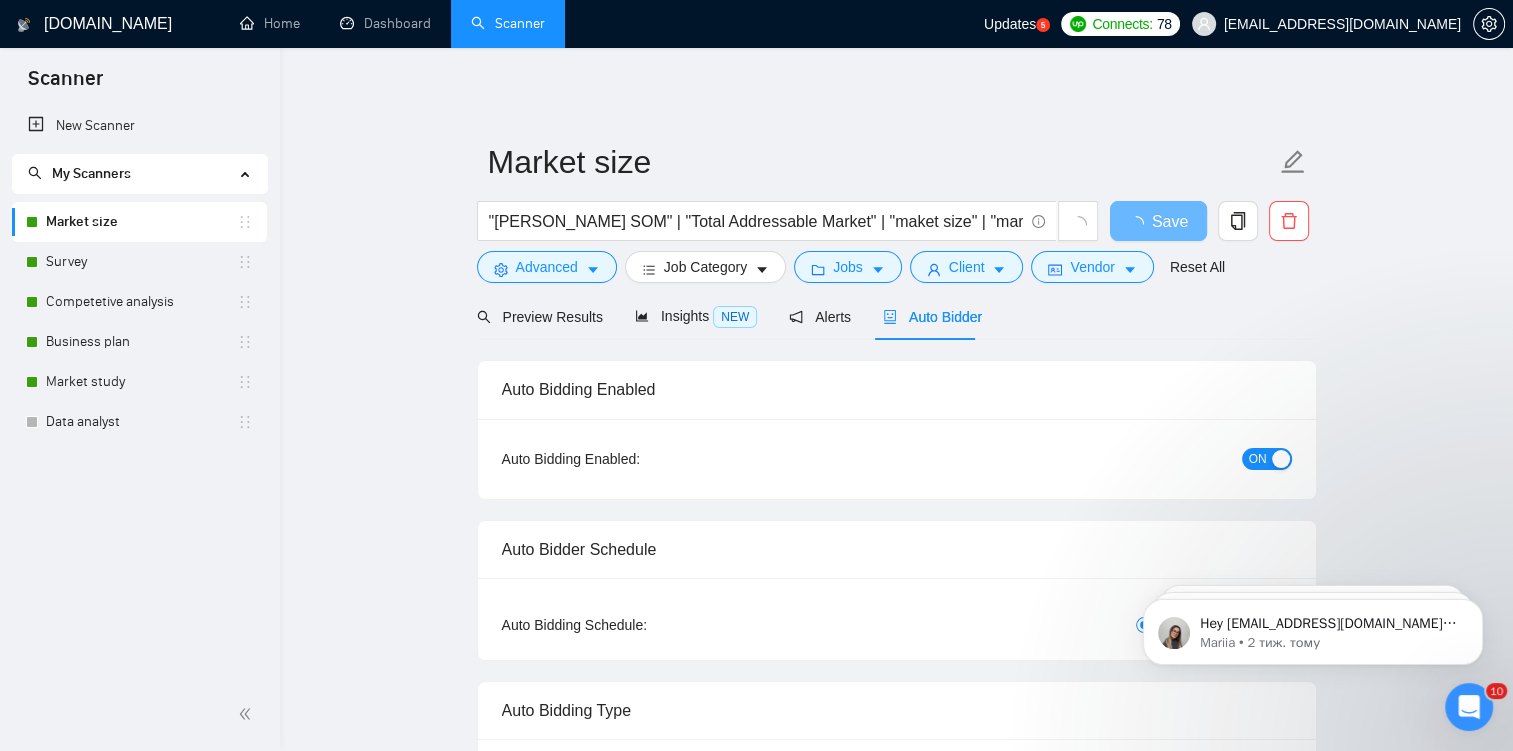 checkbox on "true" 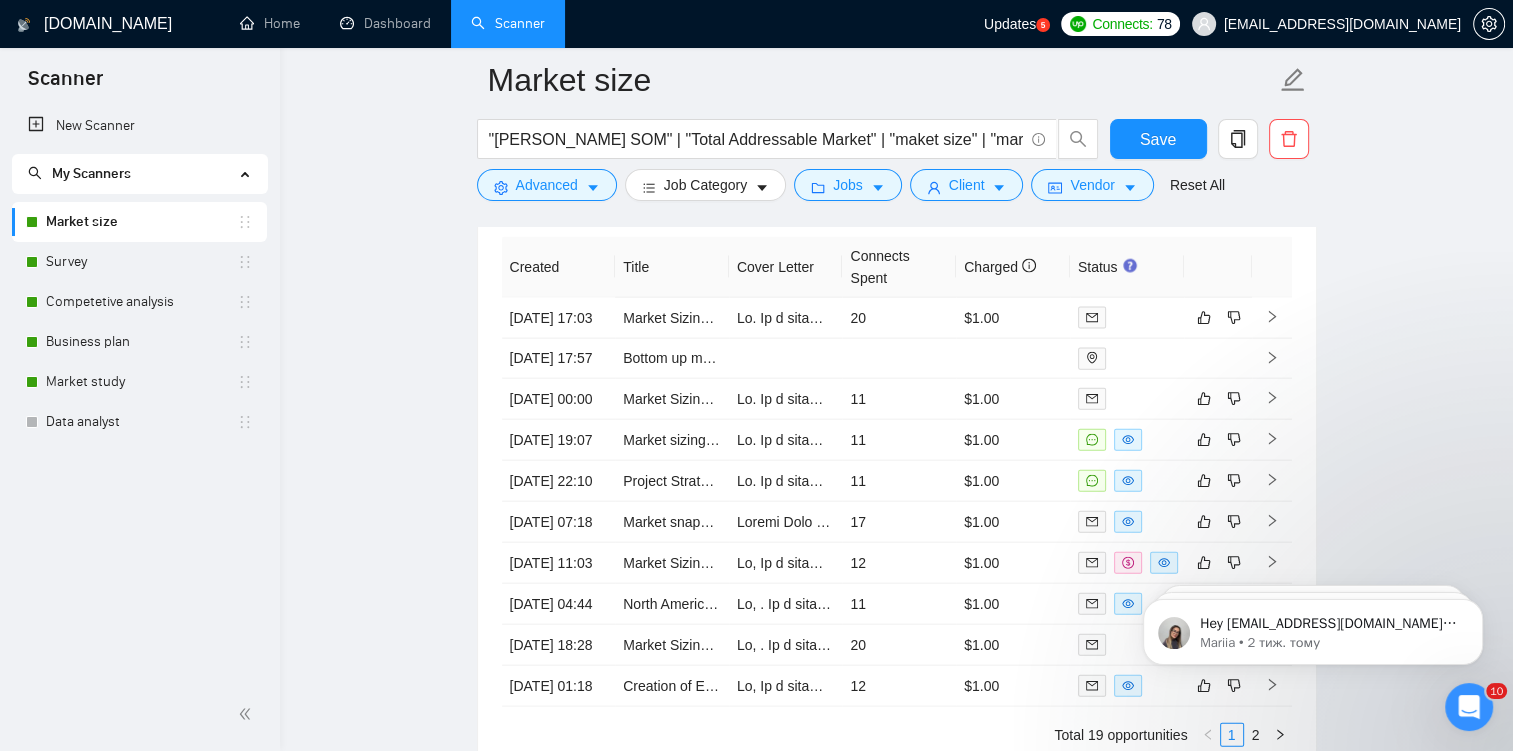 scroll, scrollTop: 4303, scrollLeft: 0, axis: vertical 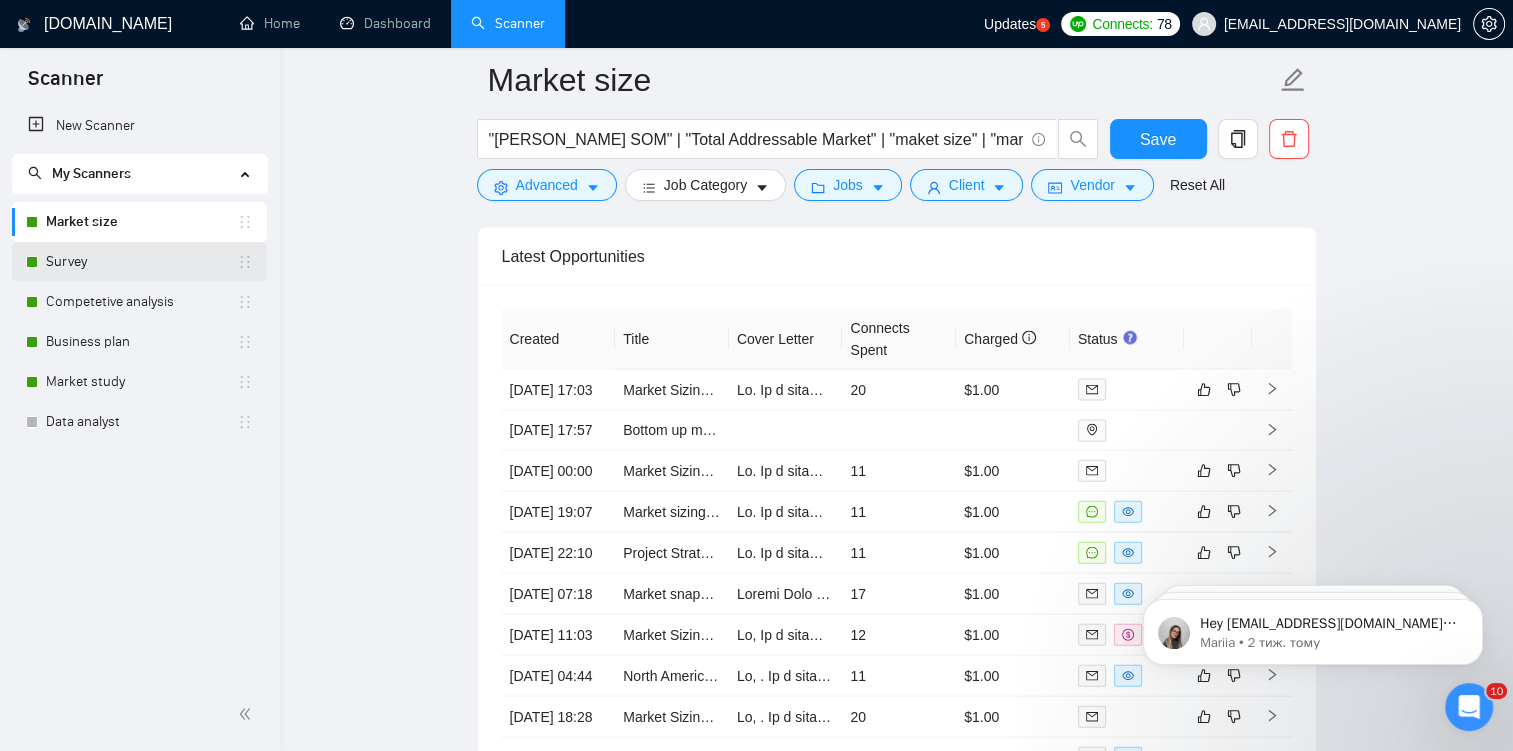 click on "Survey" at bounding box center (141, 262) 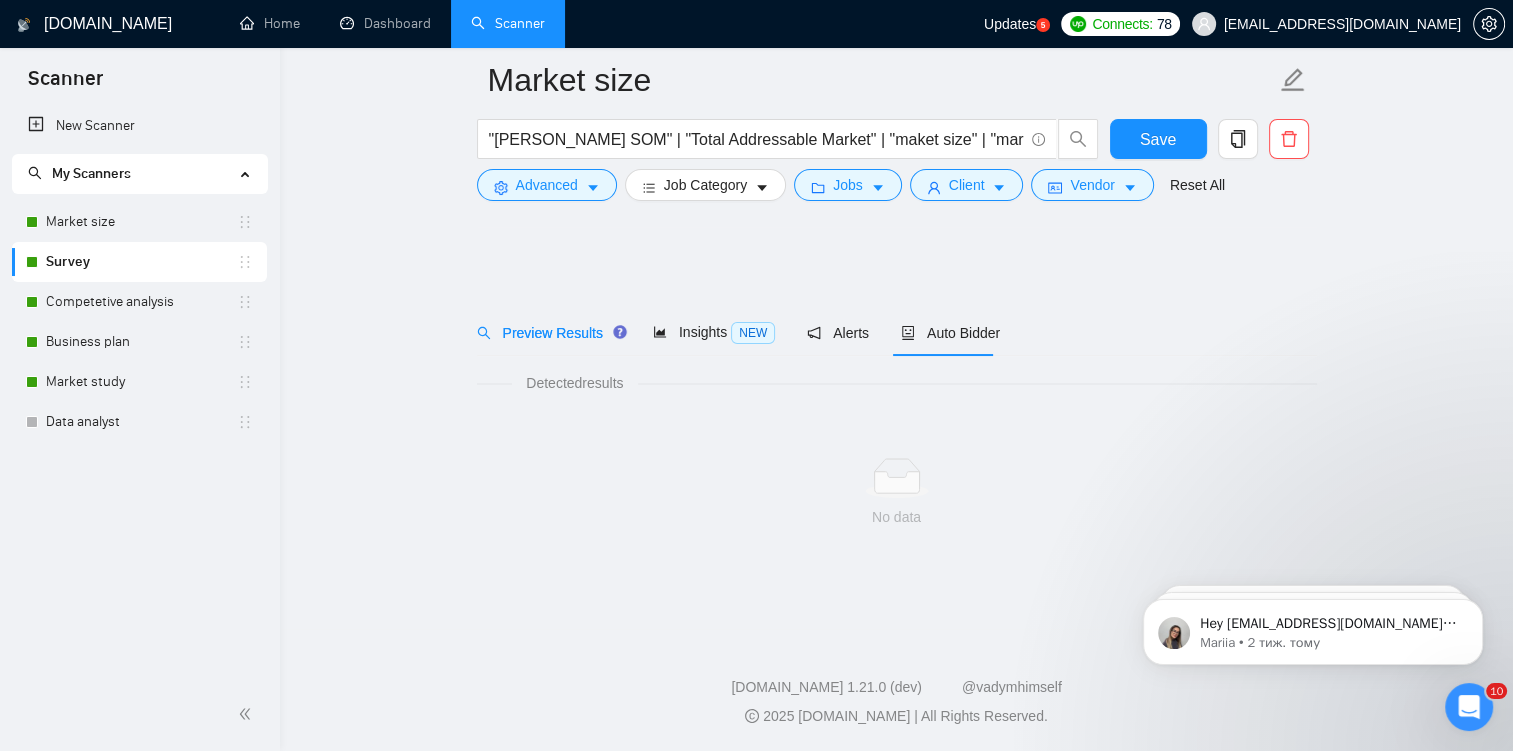 scroll, scrollTop: 0, scrollLeft: 0, axis: both 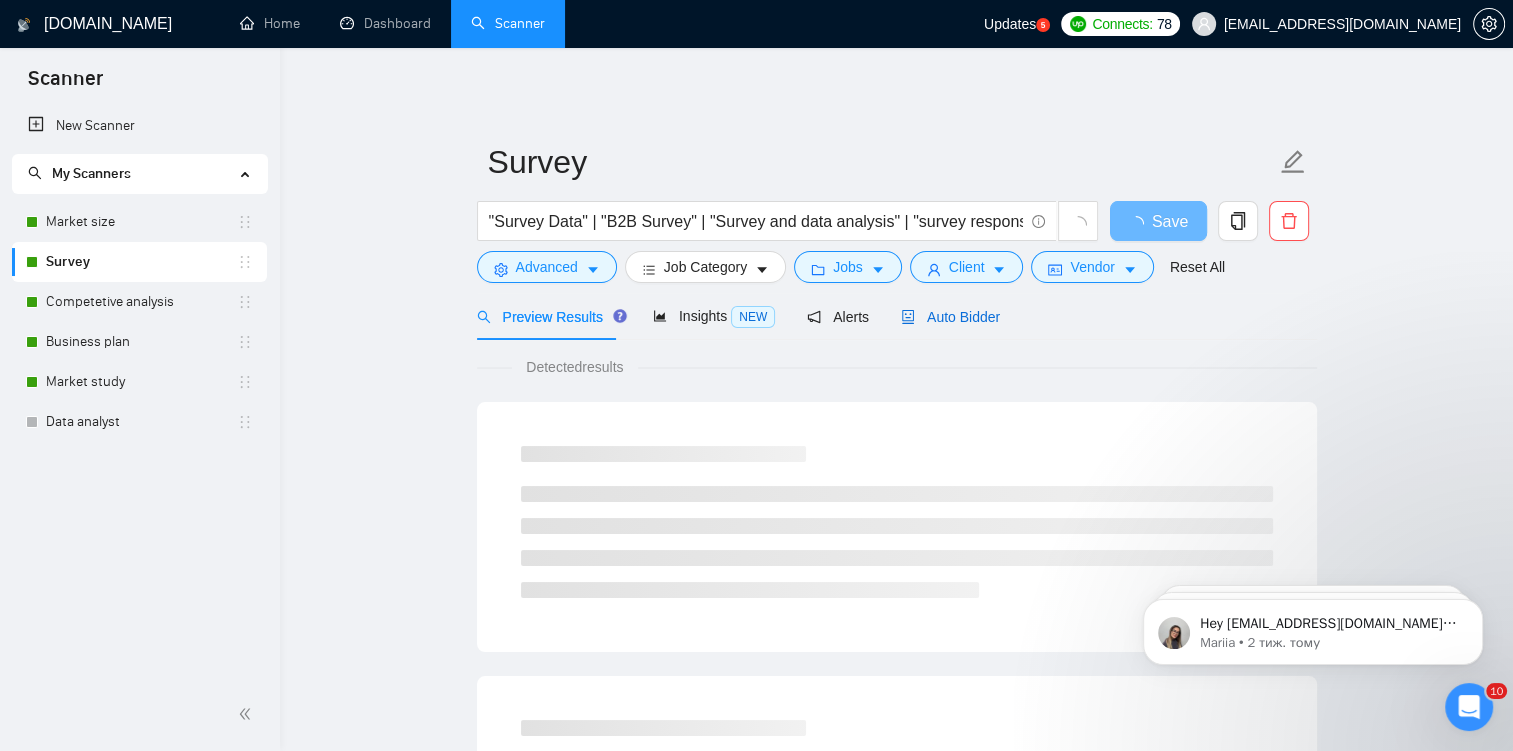click on "Auto Bidder" at bounding box center (950, 317) 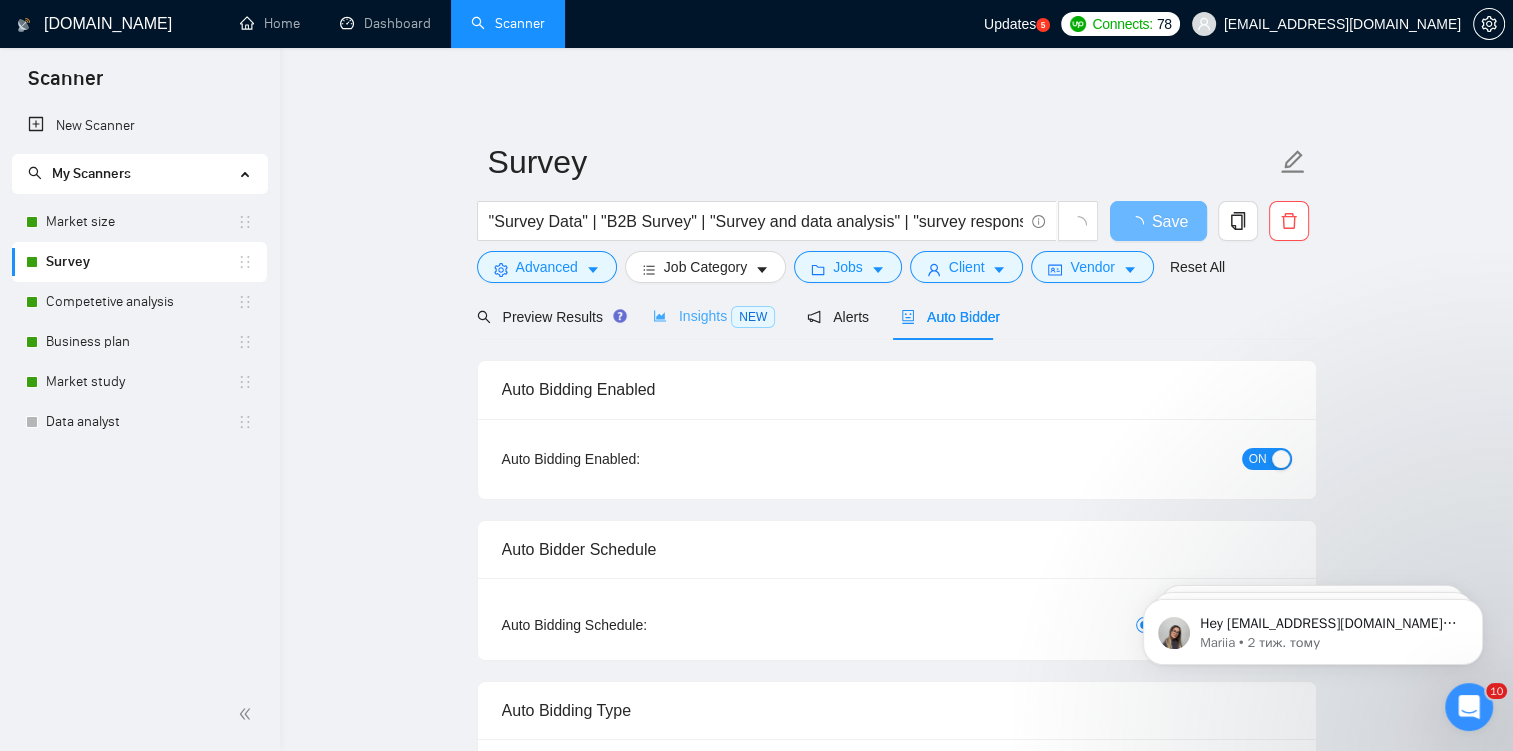 checkbox on "true" 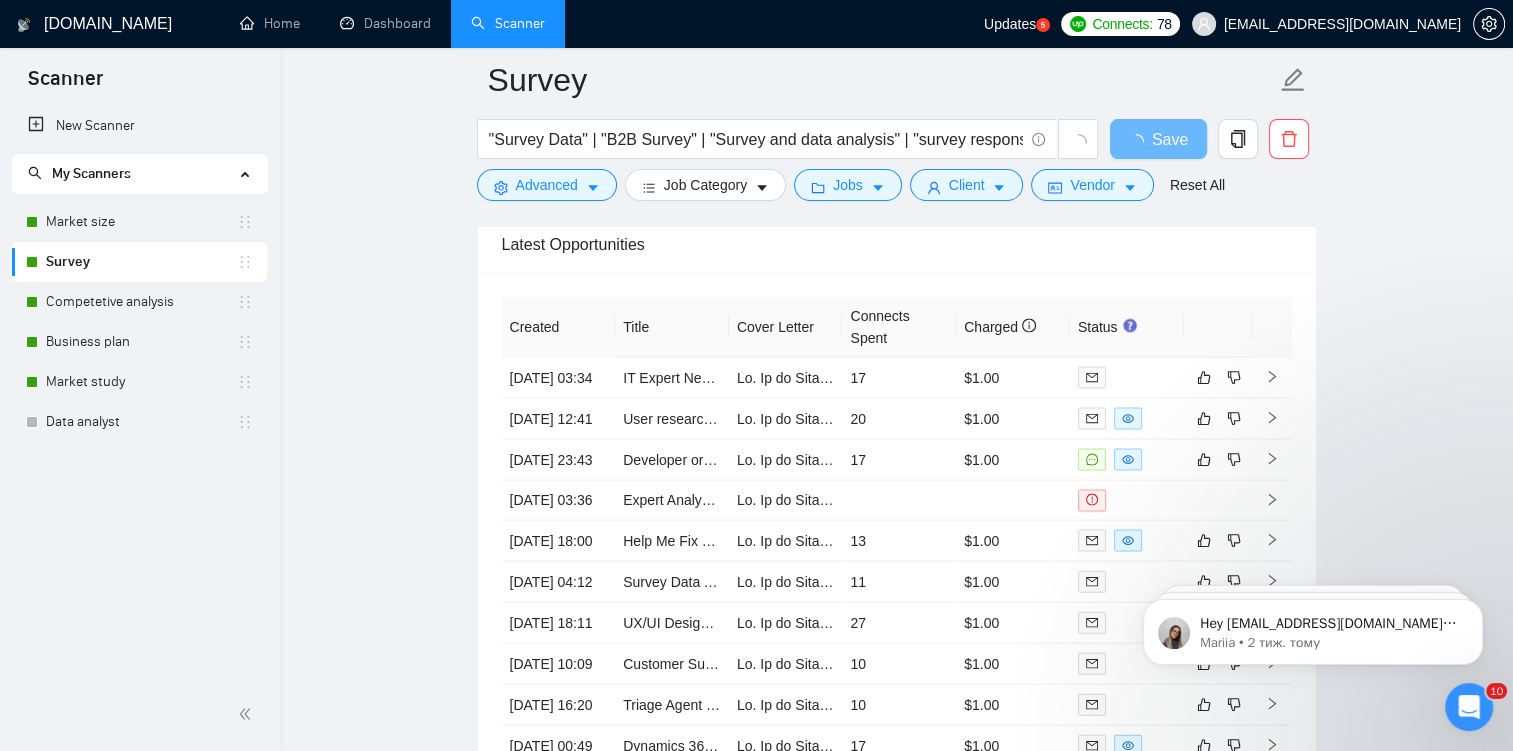scroll, scrollTop: 4244, scrollLeft: 0, axis: vertical 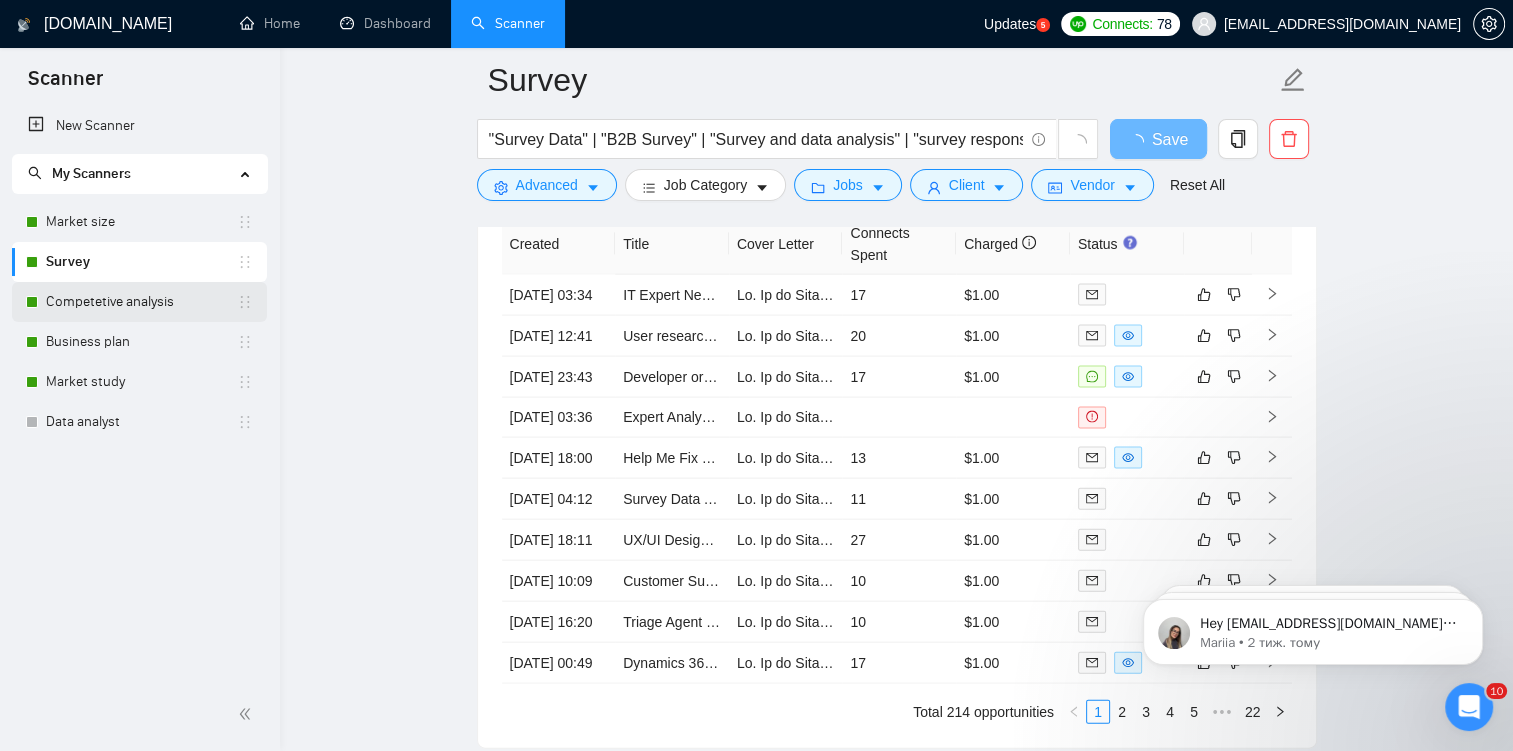click on "Competetive analysis" at bounding box center [141, 302] 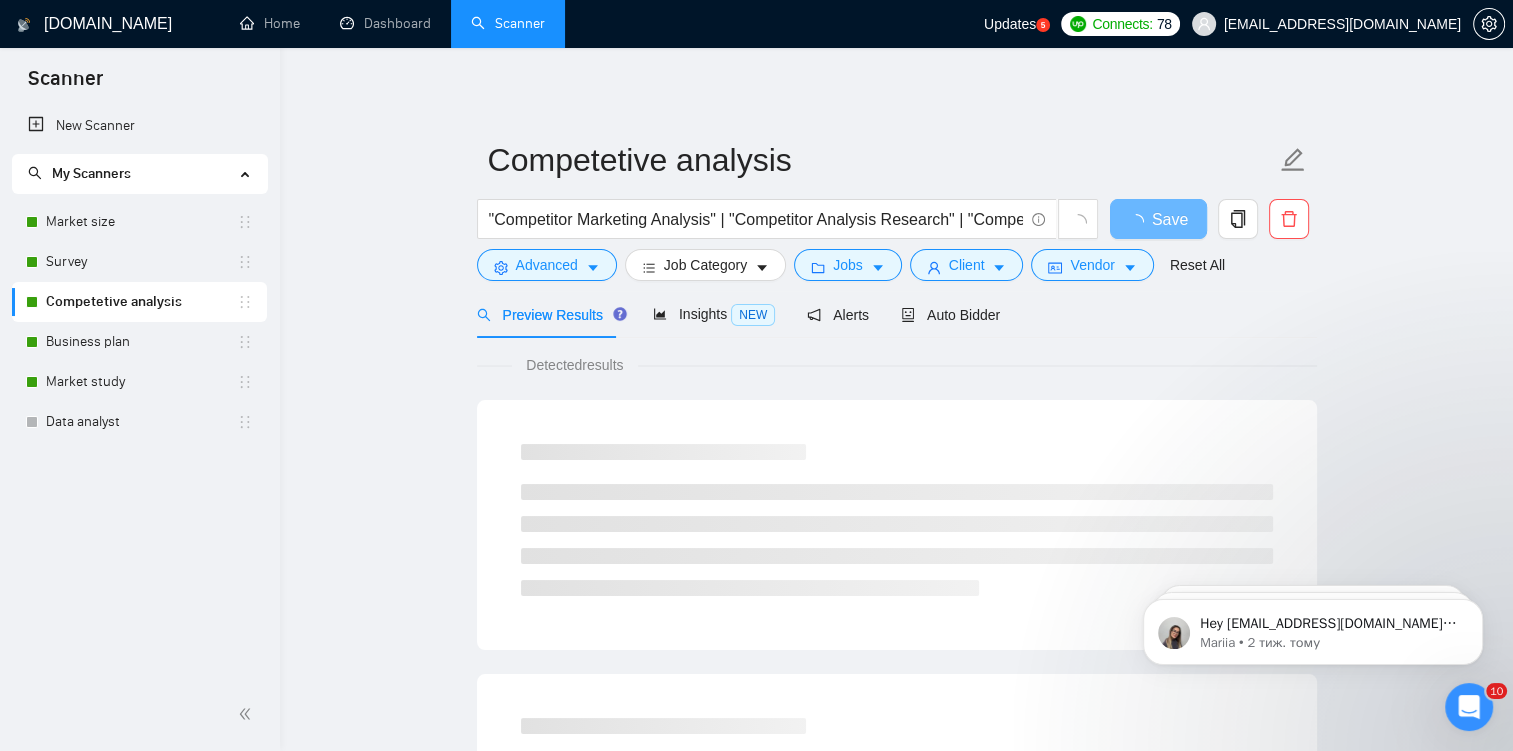 scroll, scrollTop: 0, scrollLeft: 0, axis: both 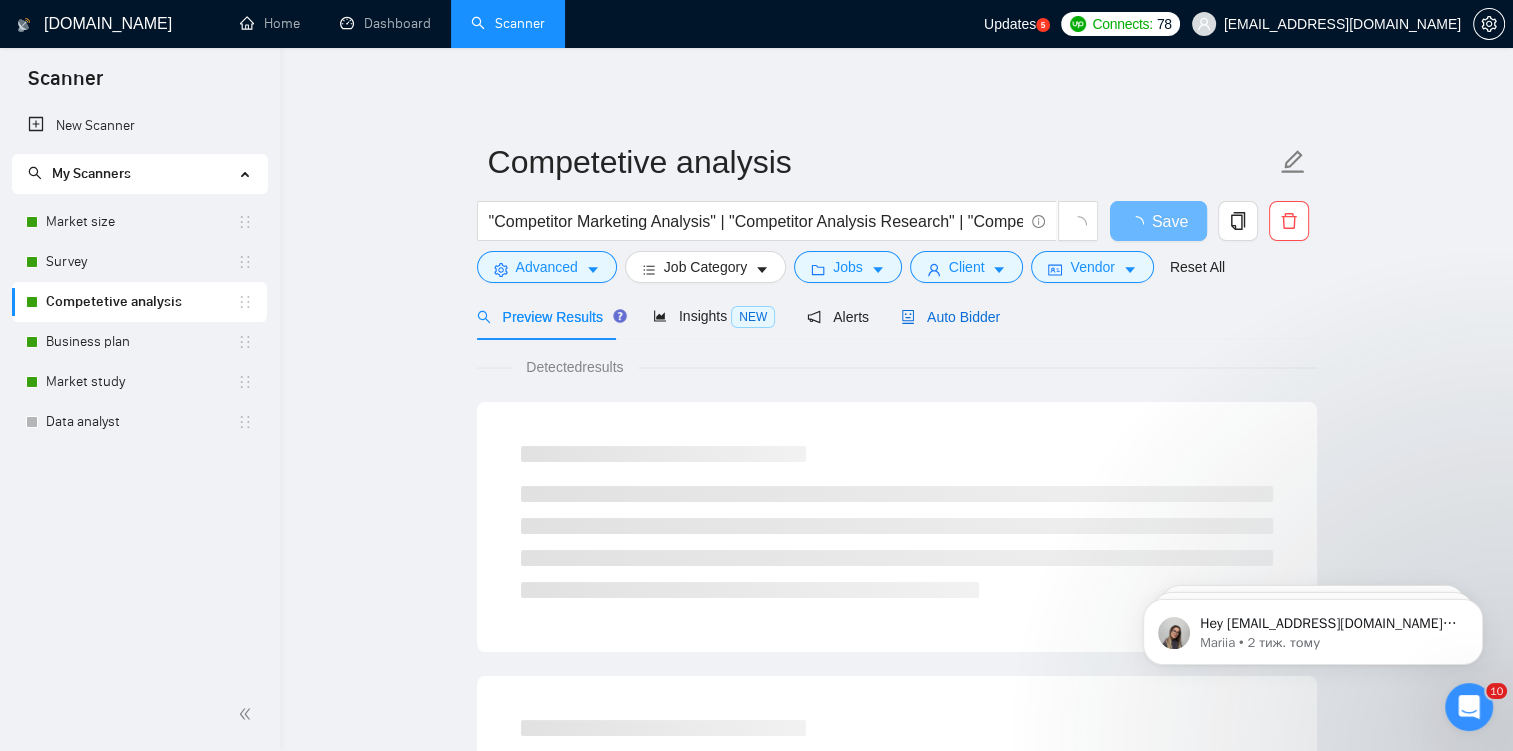 click on "Auto Bidder" at bounding box center (950, 317) 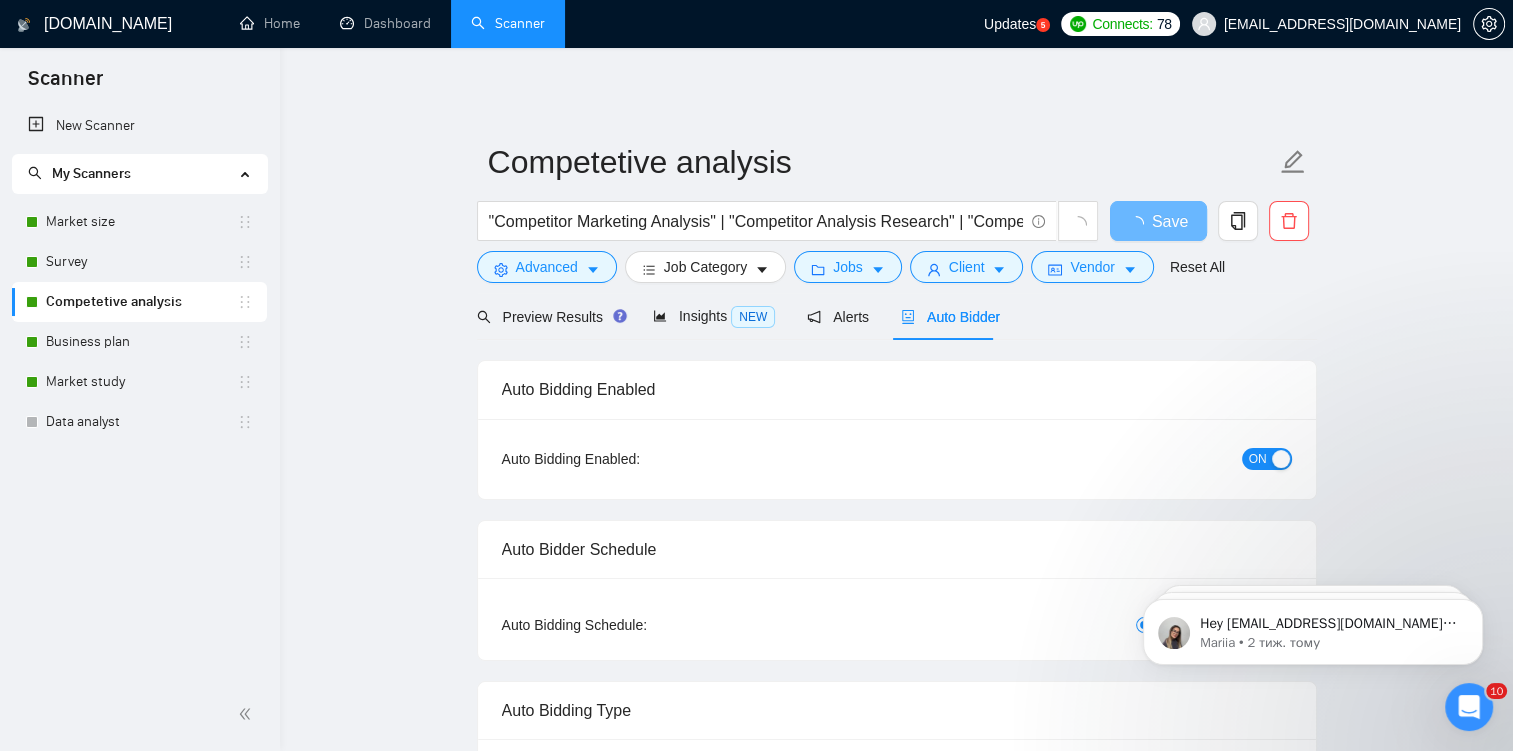 checkbox on "true" 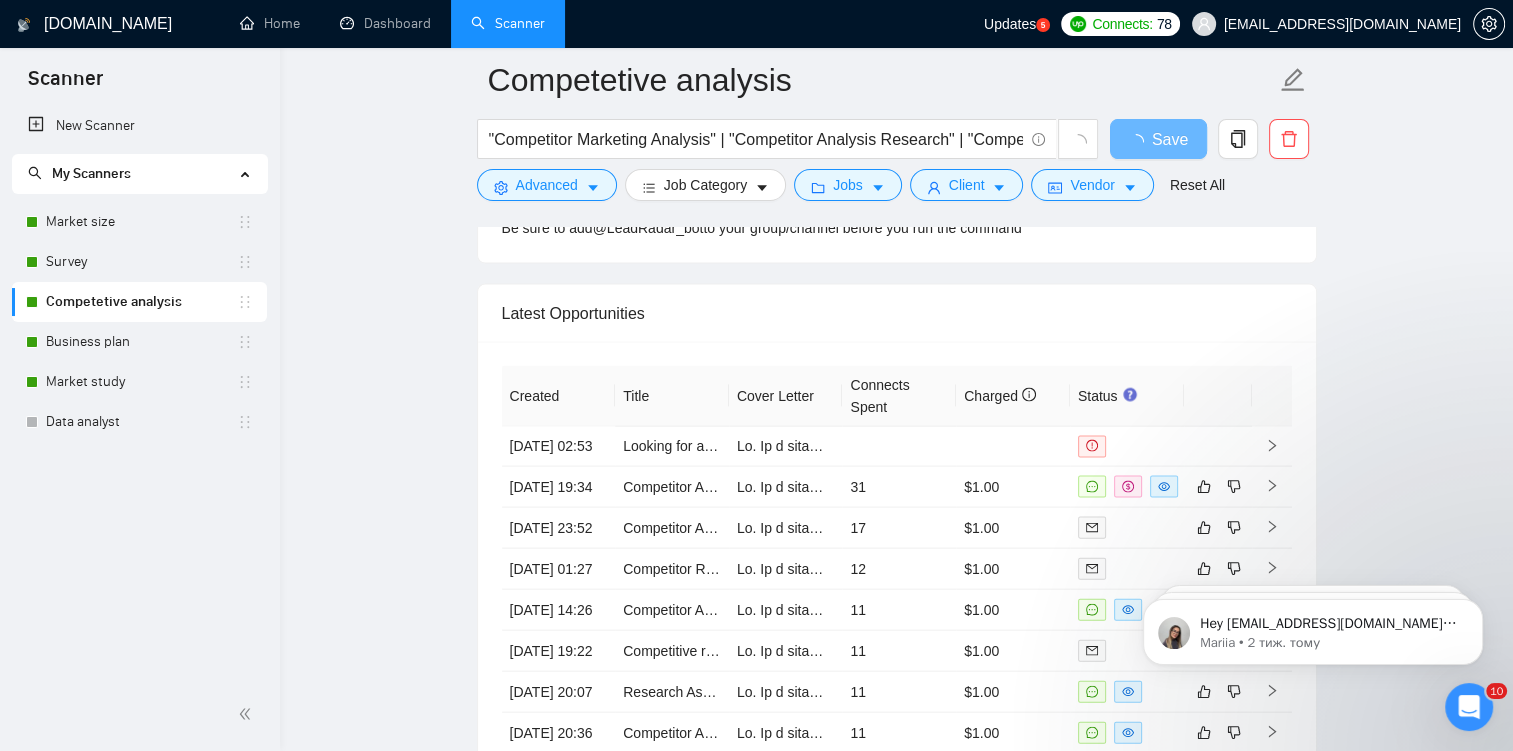 scroll, scrollTop: 4189, scrollLeft: 0, axis: vertical 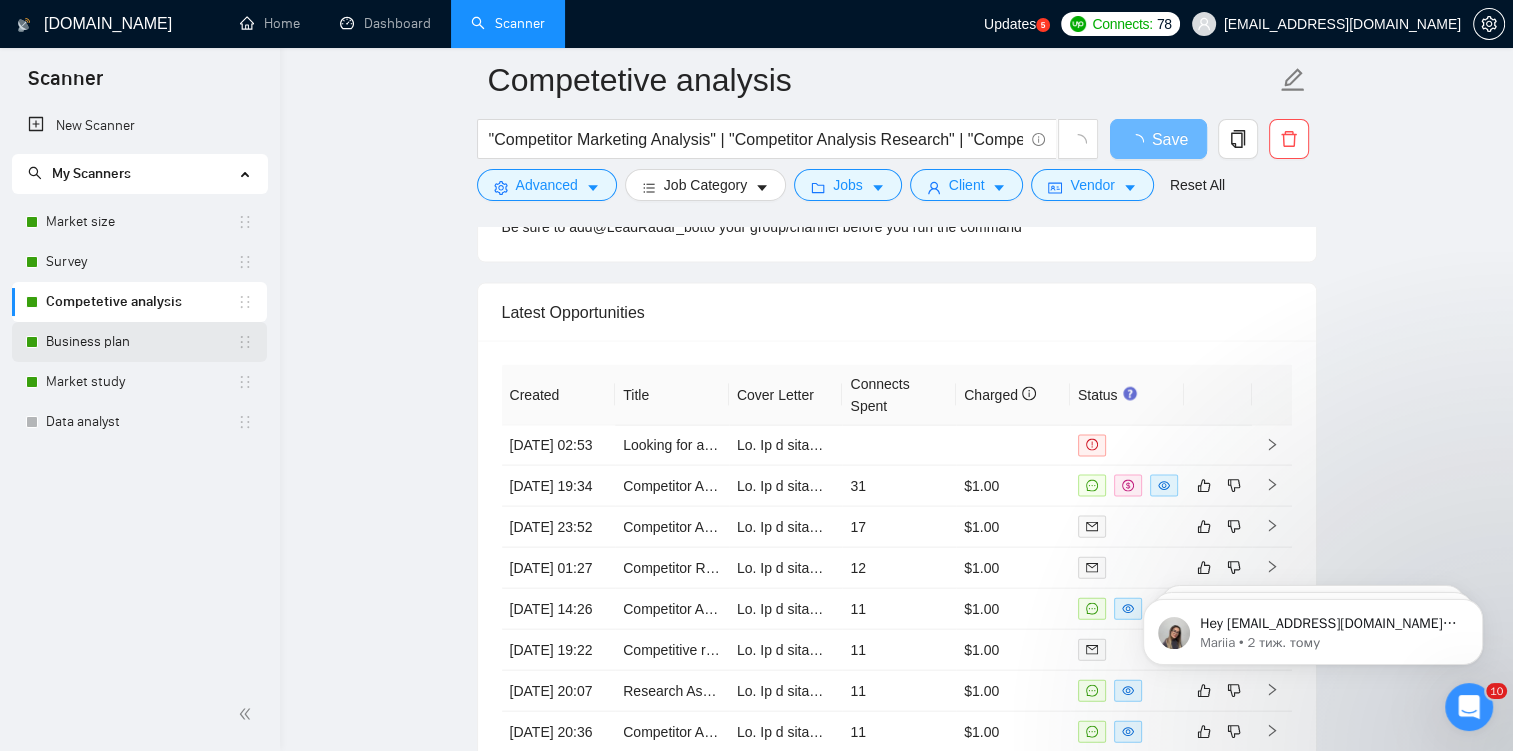 click on "Business plan" at bounding box center [141, 342] 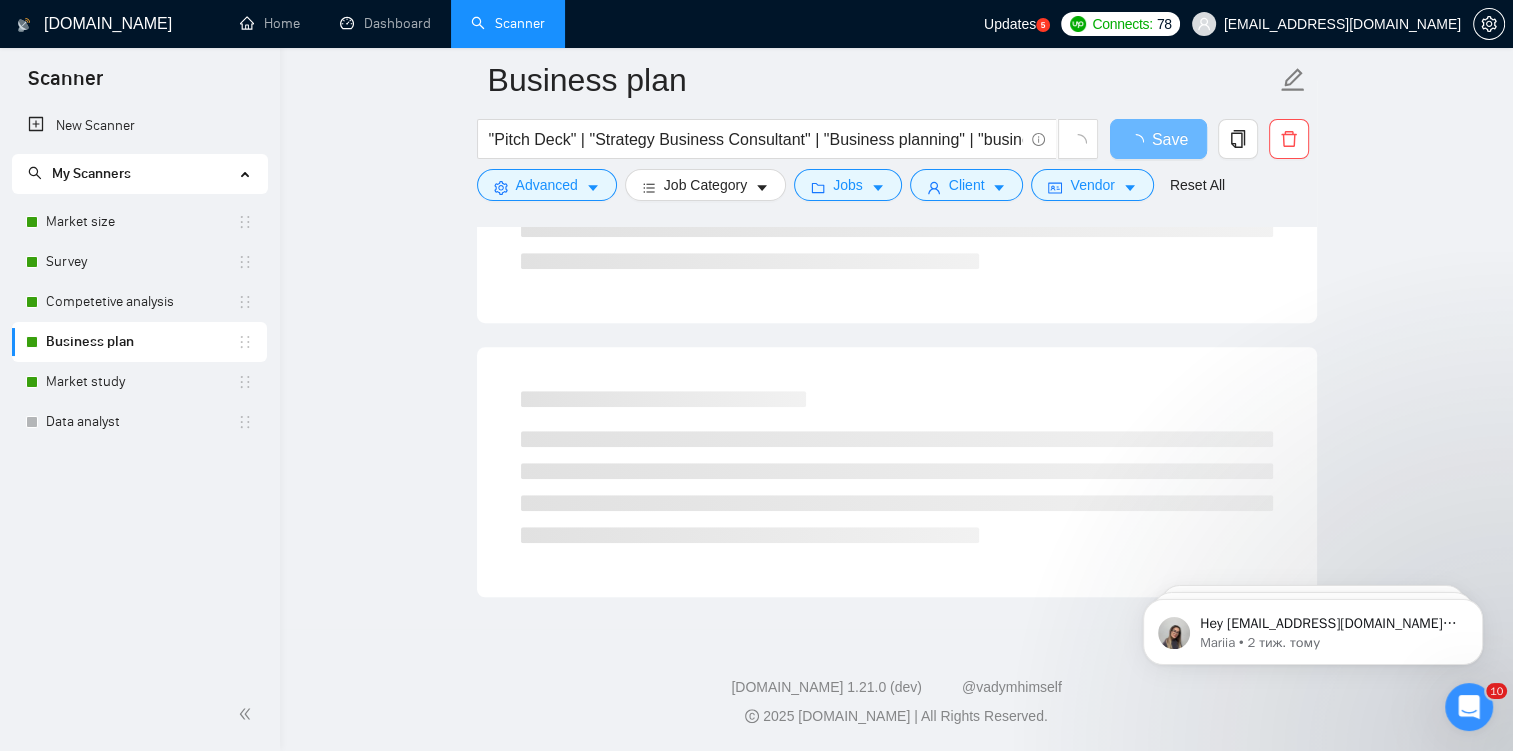 scroll, scrollTop: 1167, scrollLeft: 0, axis: vertical 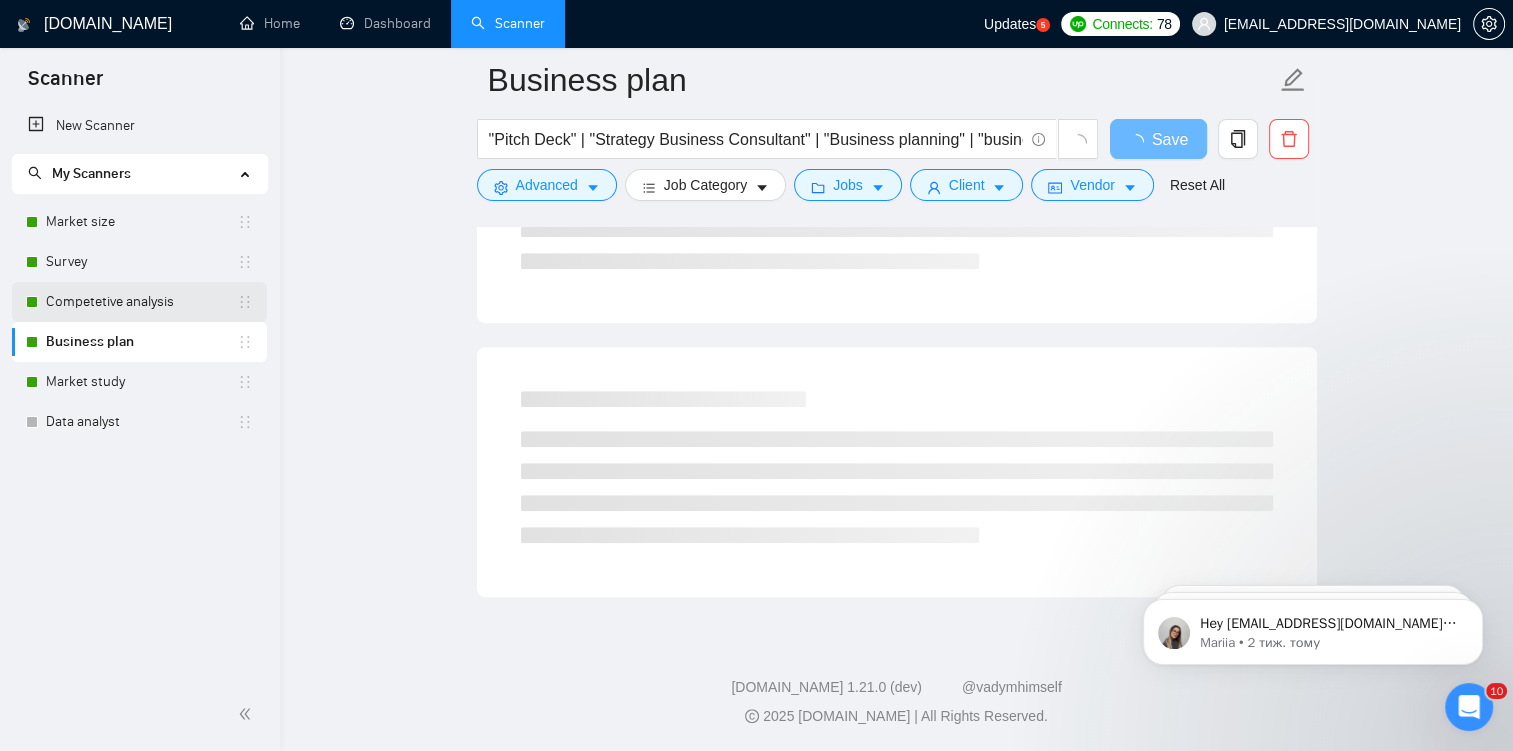 click on "Competetive analysis" at bounding box center (141, 302) 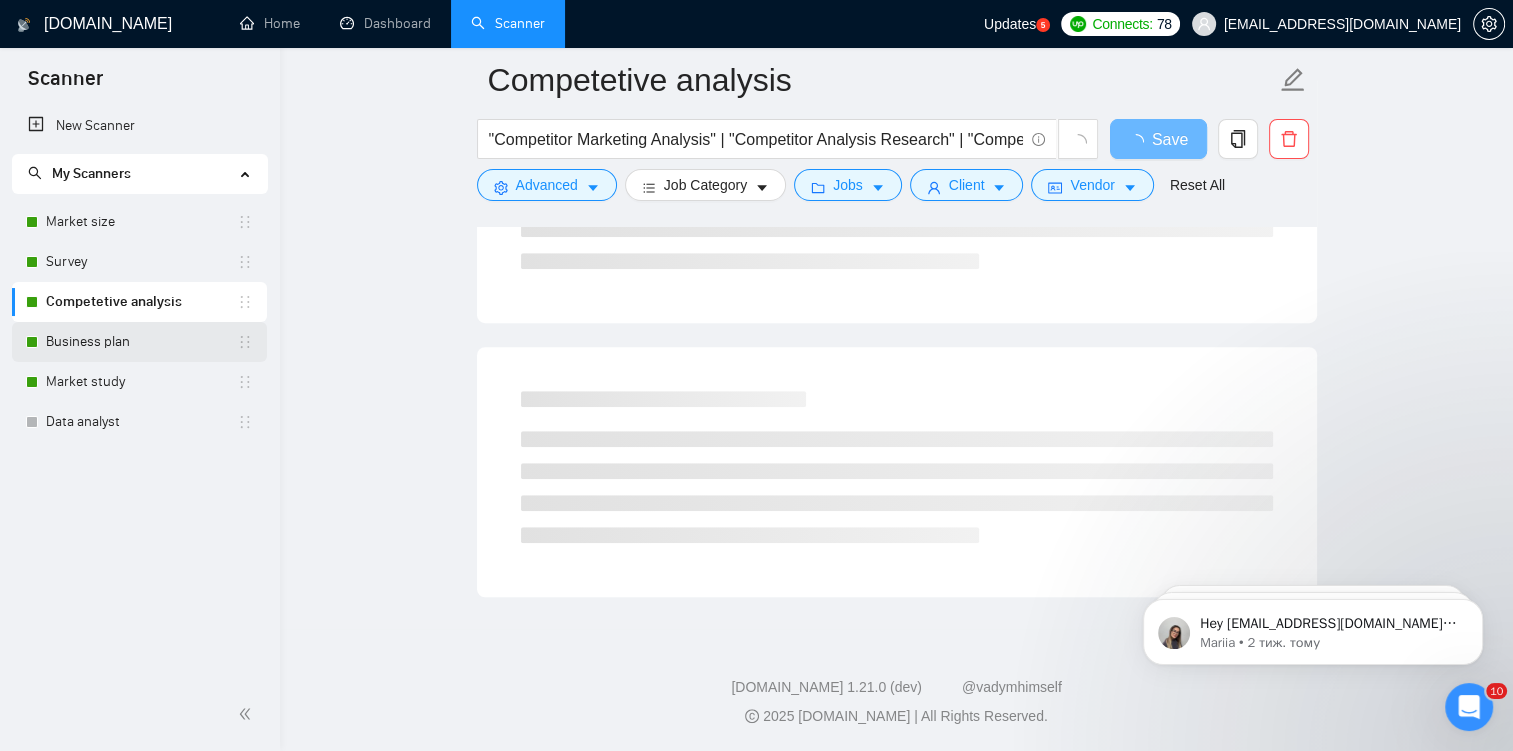 click on "Business plan" at bounding box center [141, 342] 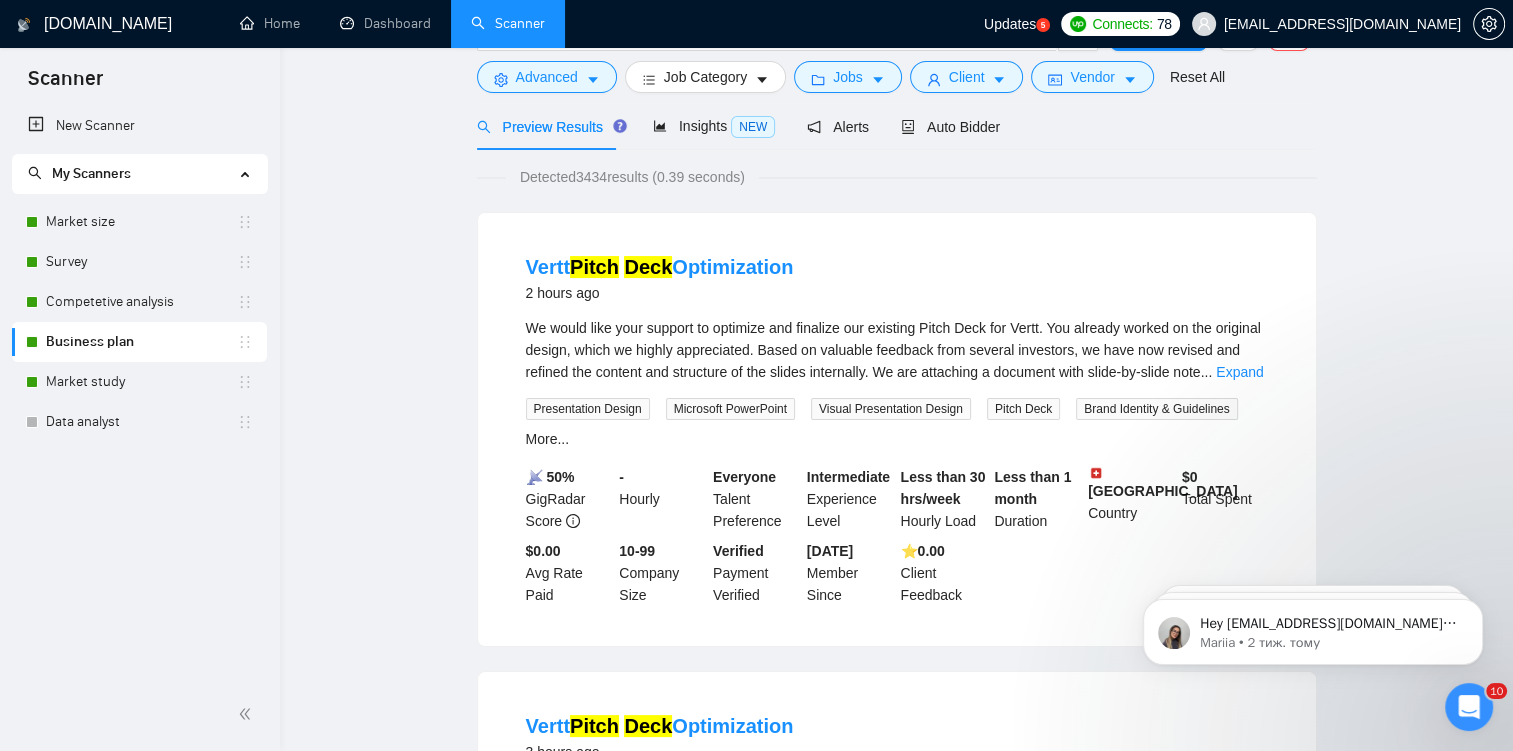 scroll, scrollTop: 0, scrollLeft: 0, axis: both 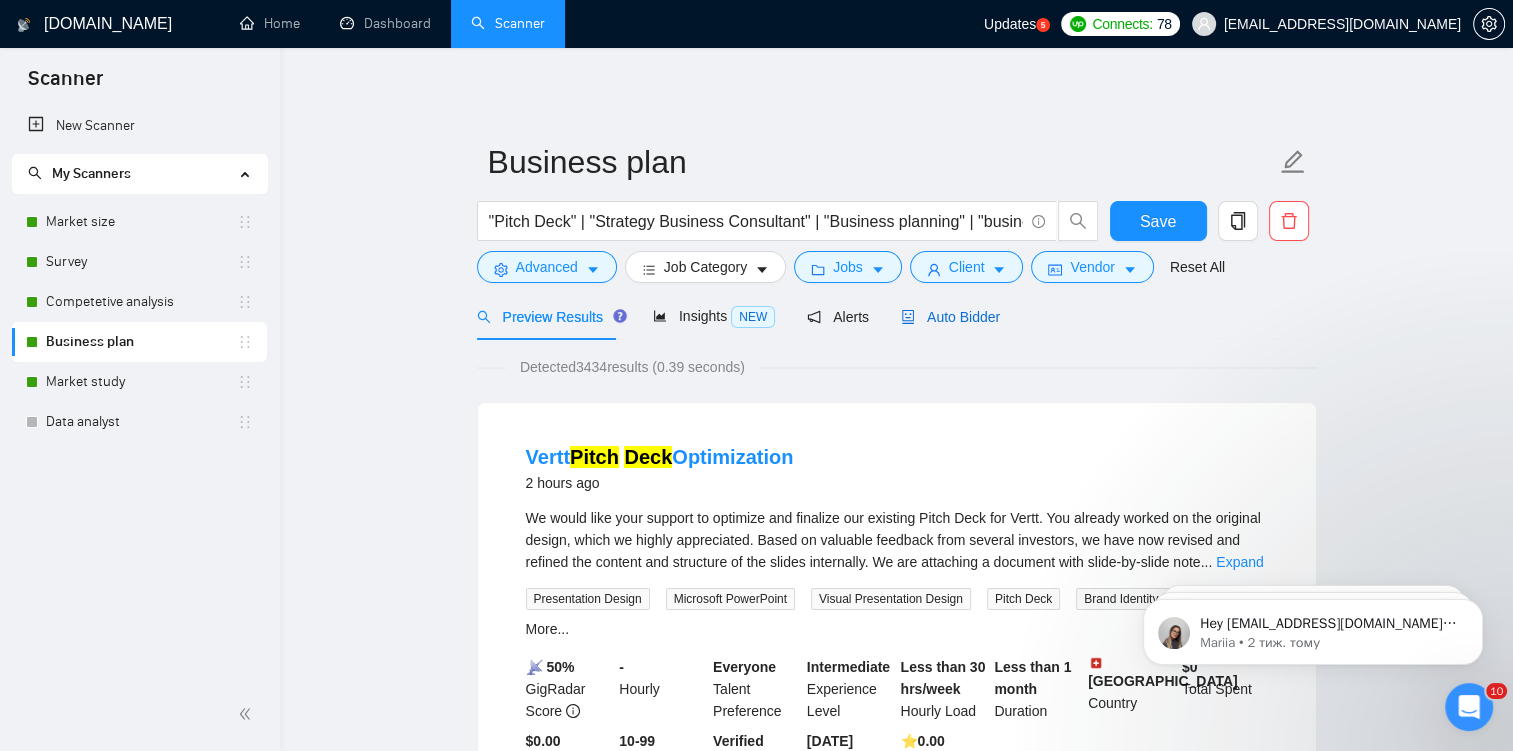 click on "Auto Bidder" at bounding box center (950, 317) 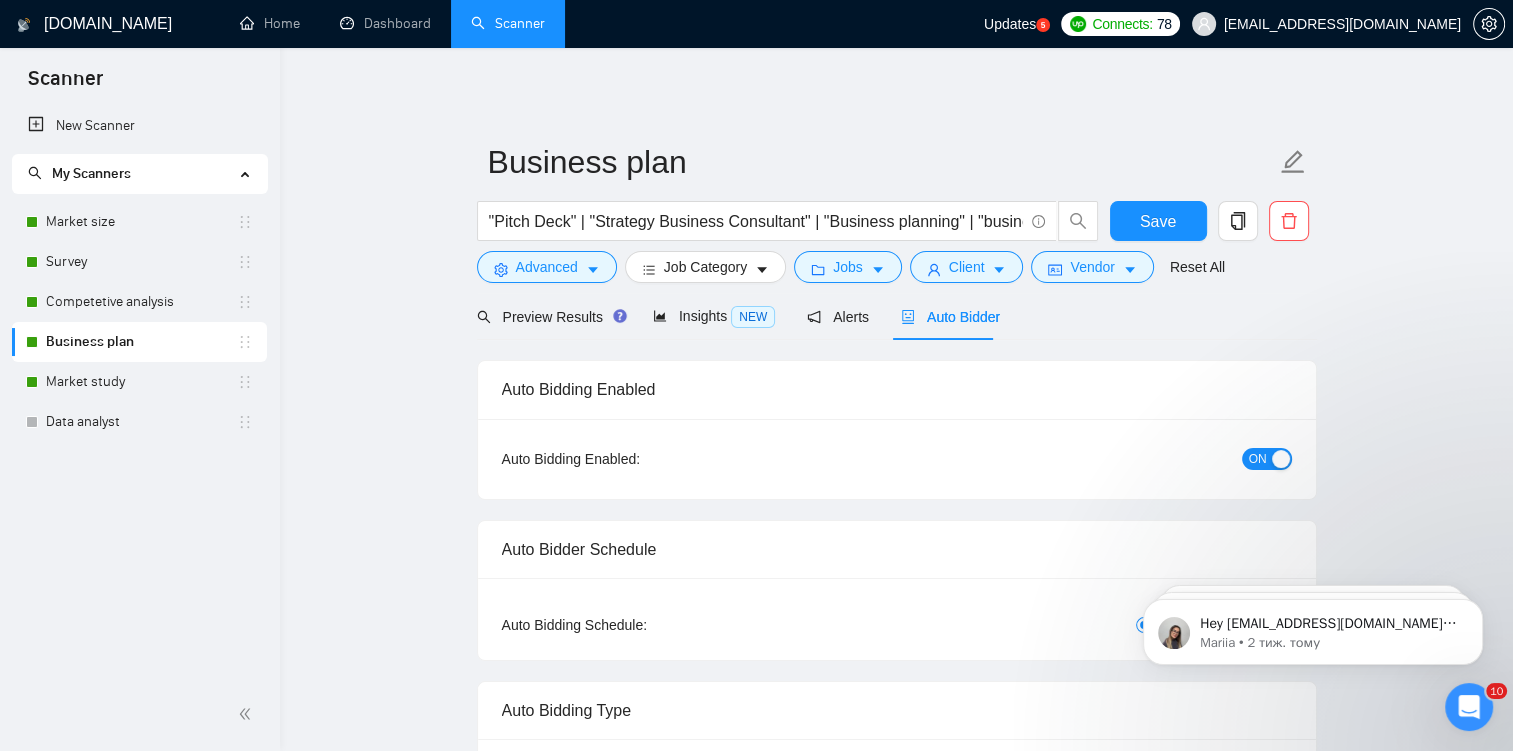 type 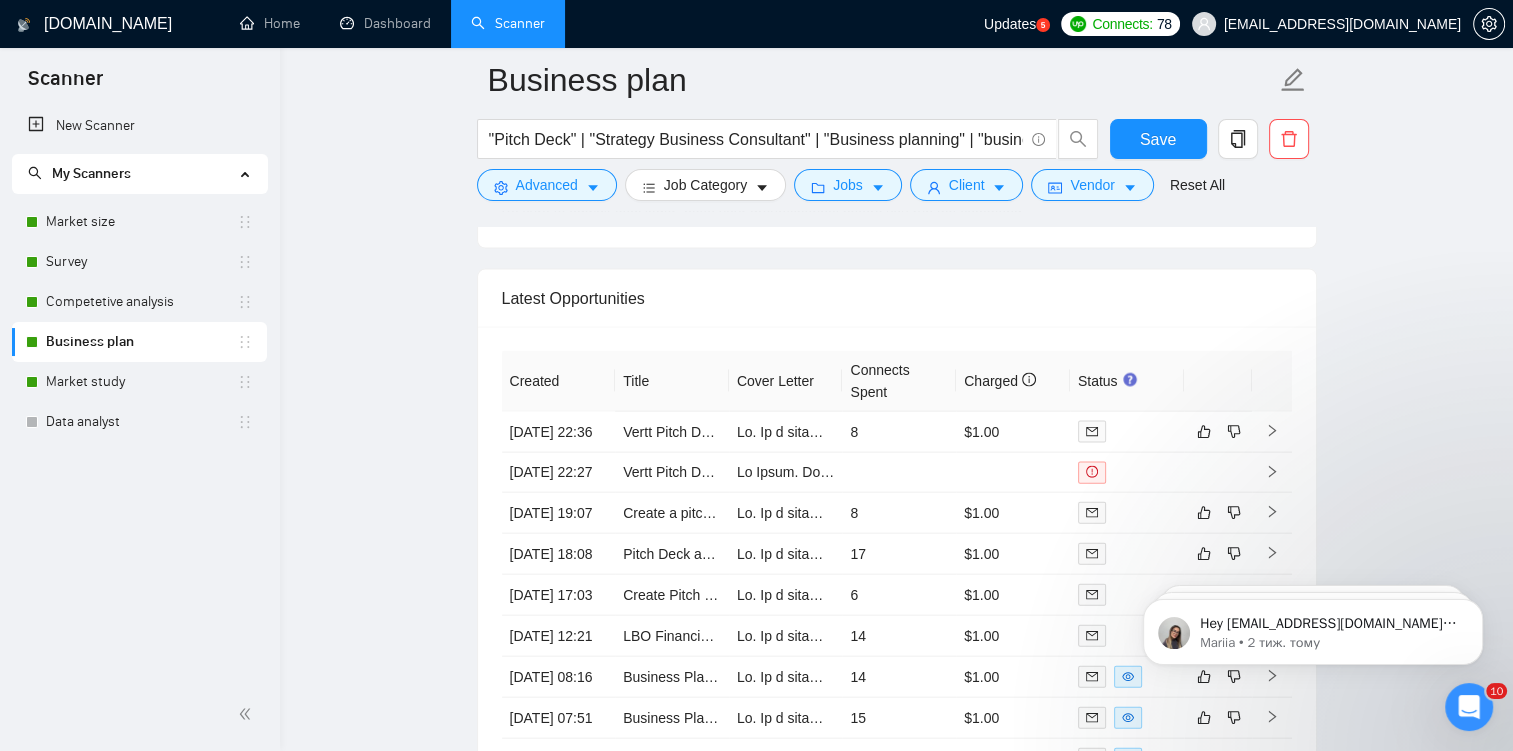 scroll, scrollTop: 4264, scrollLeft: 0, axis: vertical 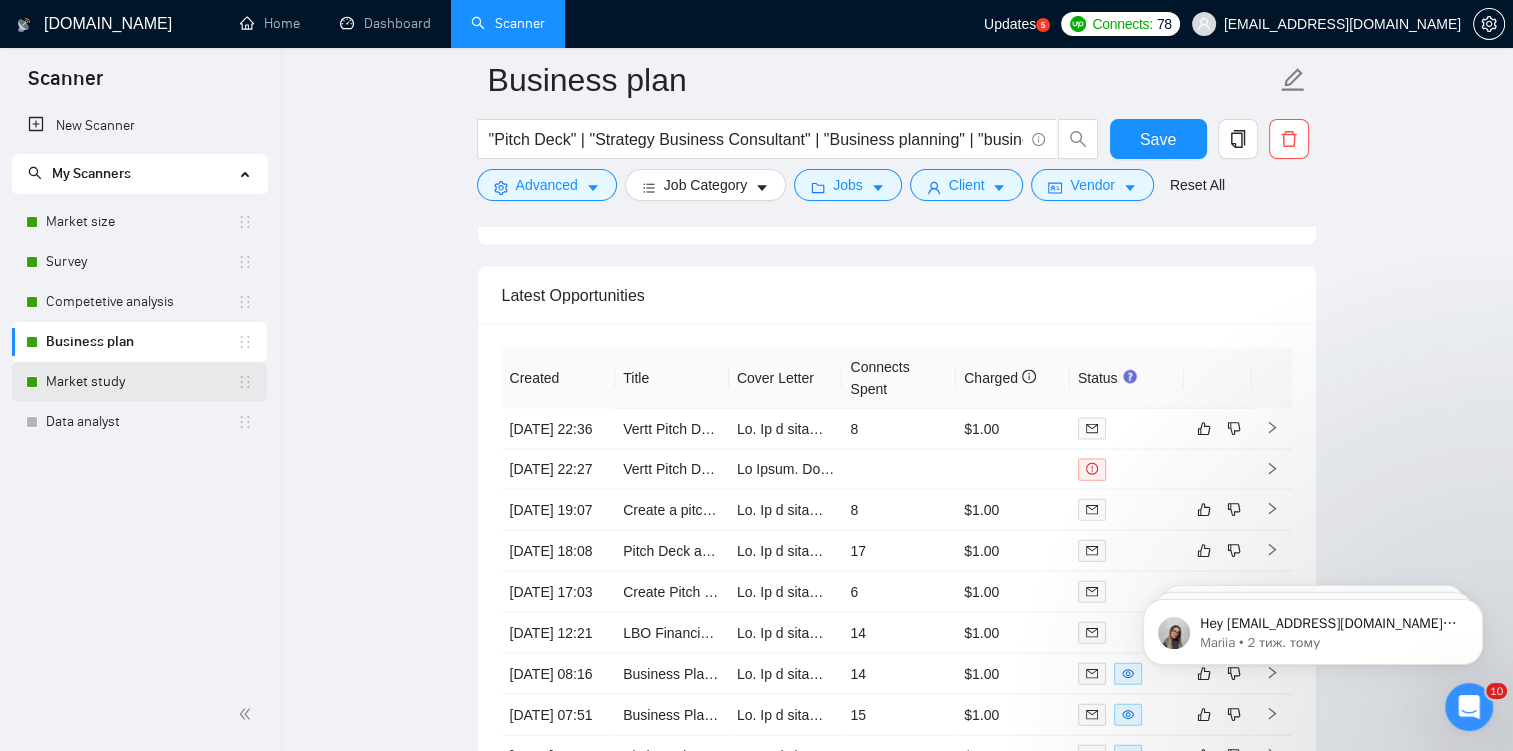 click on "Market study" at bounding box center (141, 382) 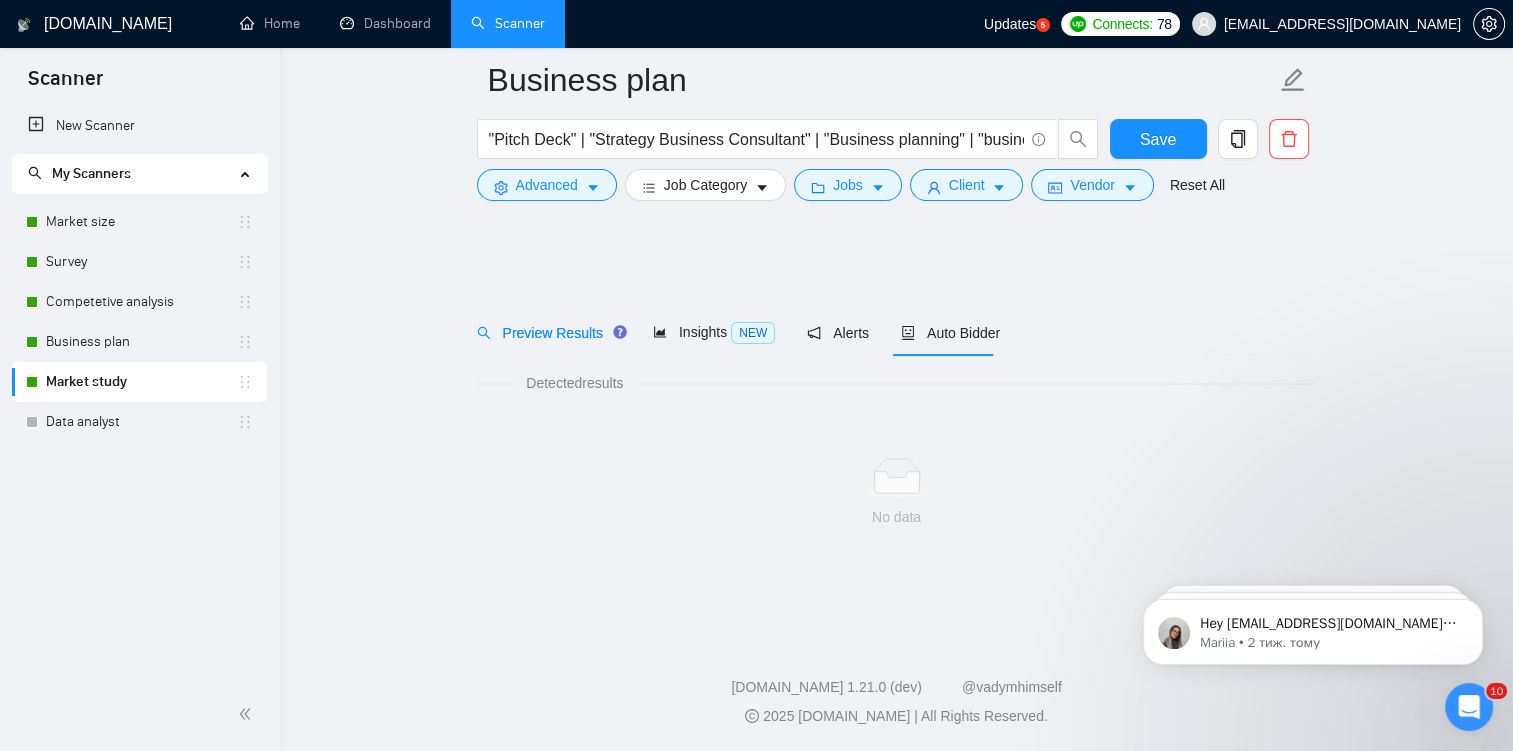 scroll, scrollTop: 0, scrollLeft: 0, axis: both 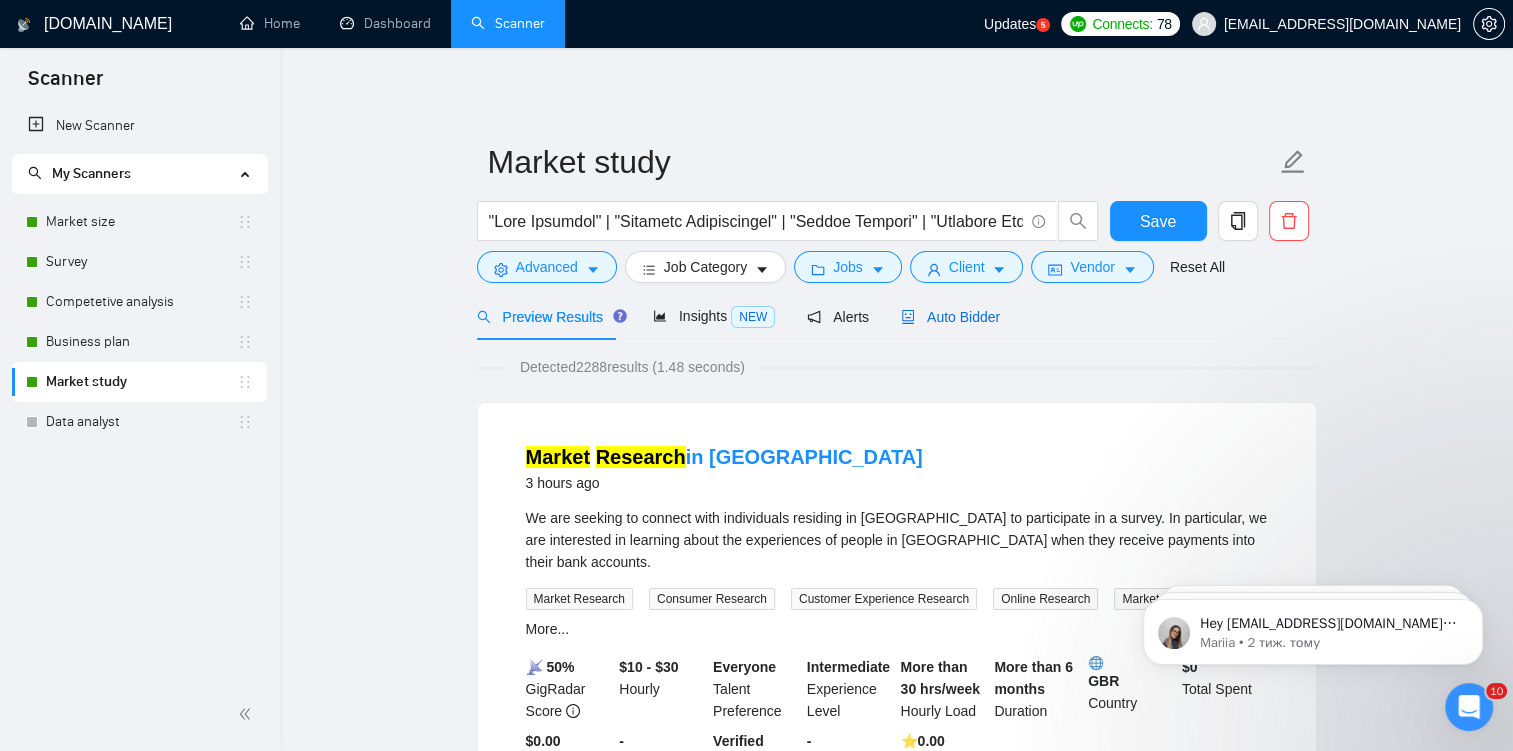 click on "Auto Bidder" at bounding box center (950, 317) 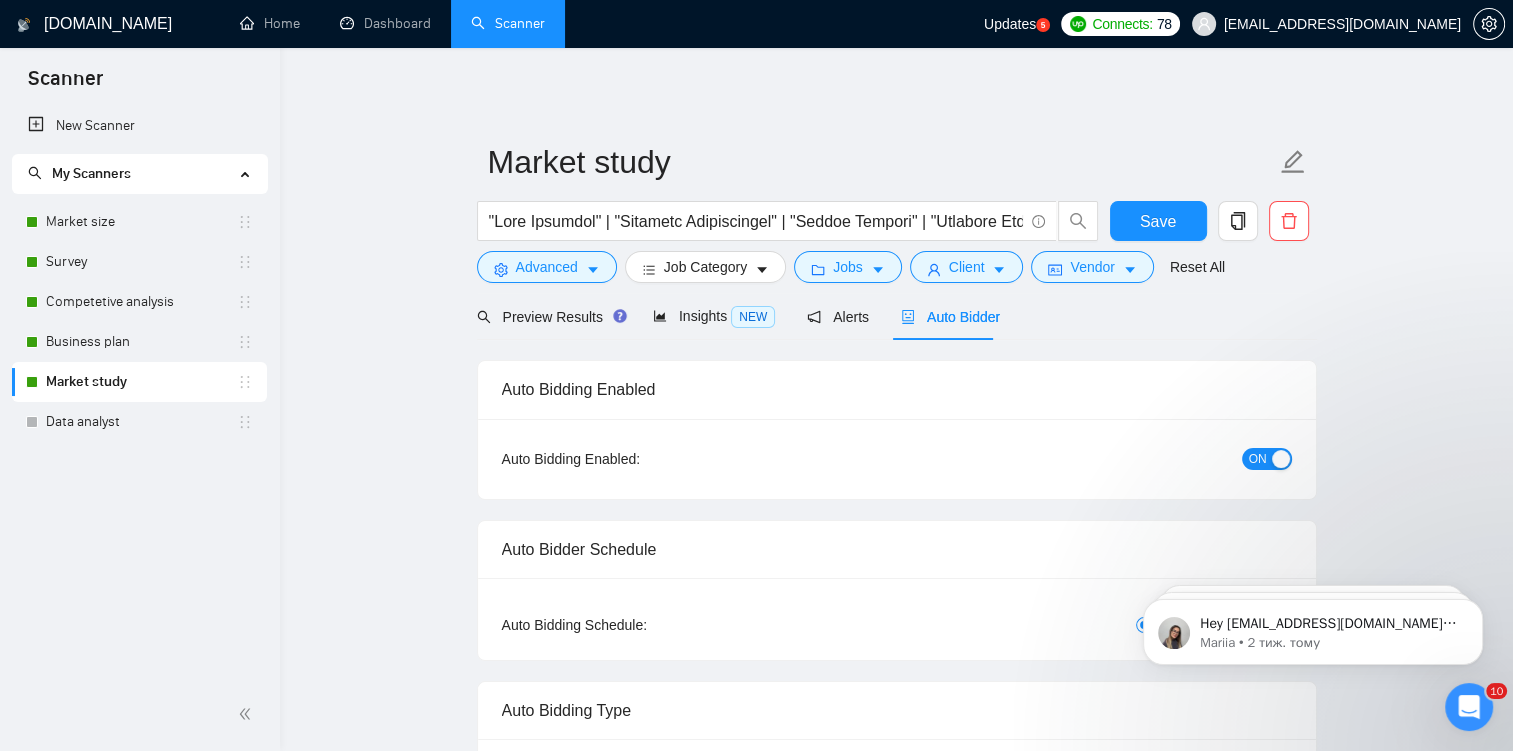 type 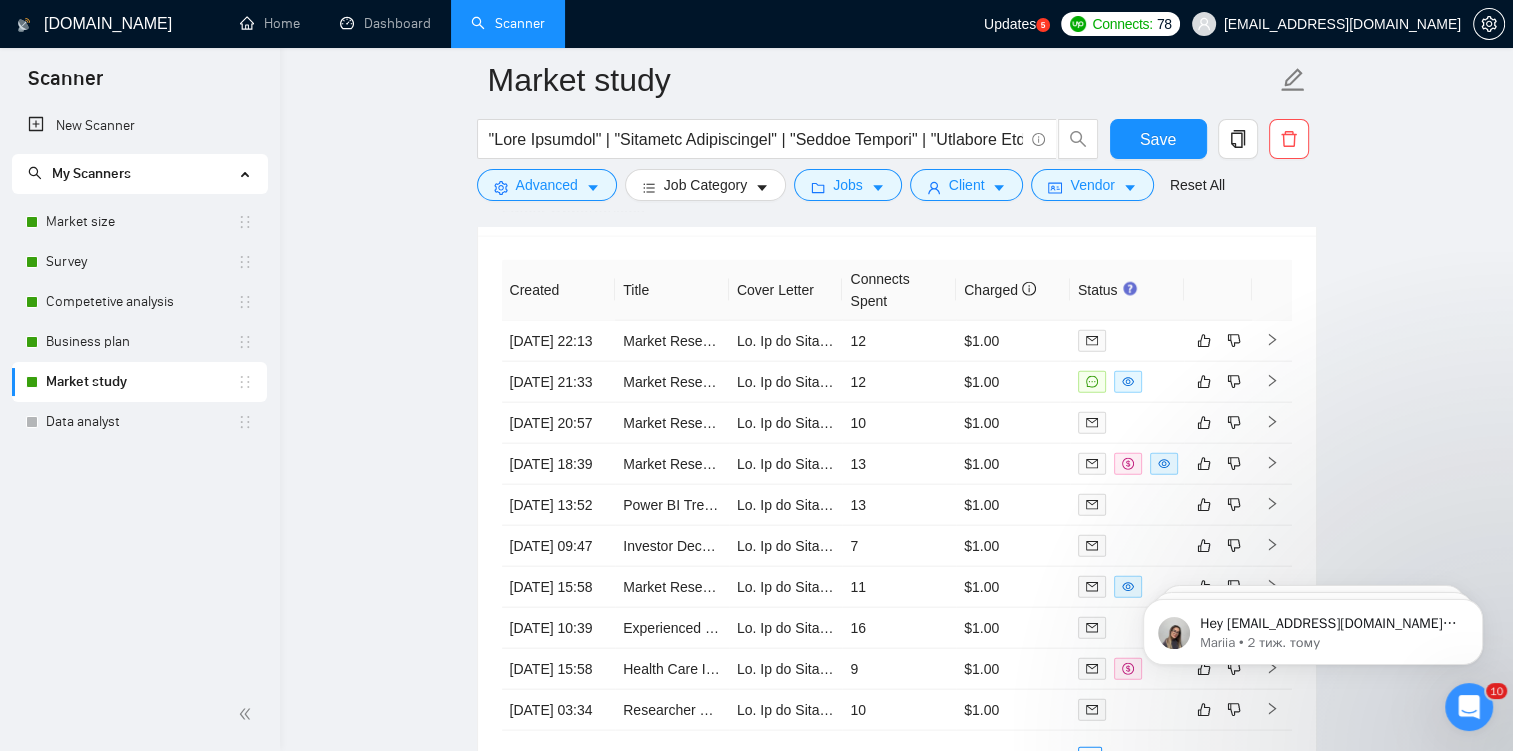 scroll, scrollTop: 4455, scrollLeft: 0, axis: vertical 